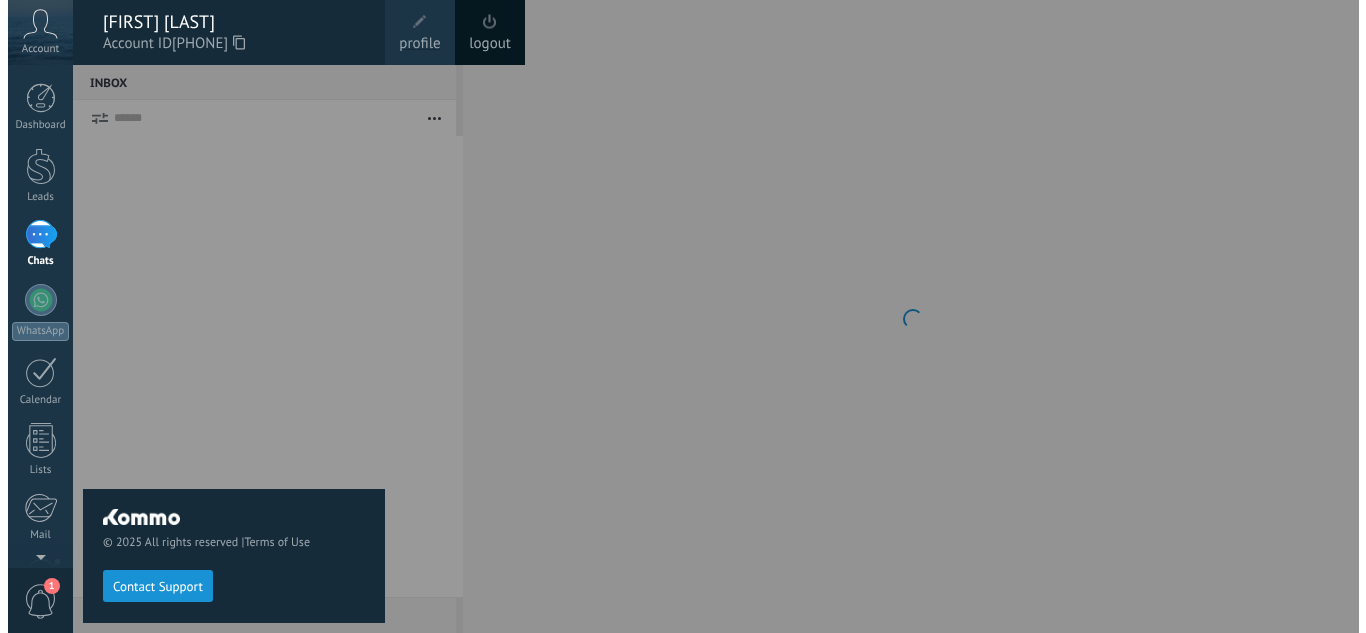 scroll, scrollTop: 0, scrollLeft: 0, axis: both 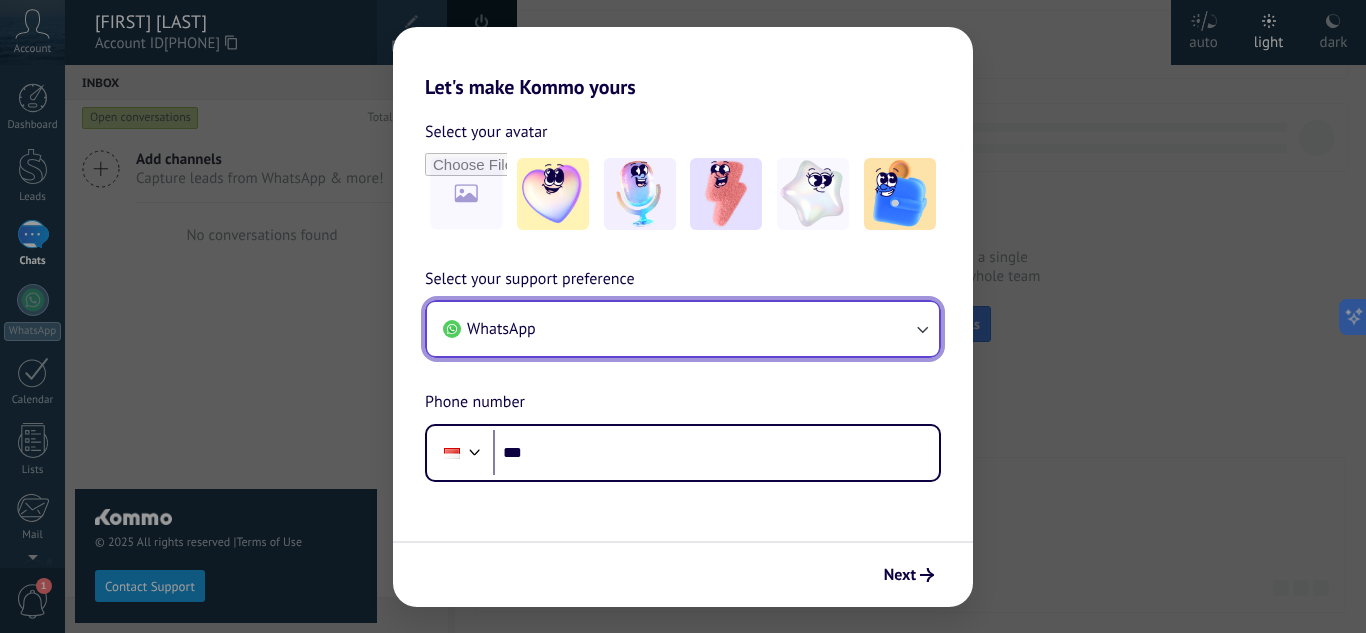 click 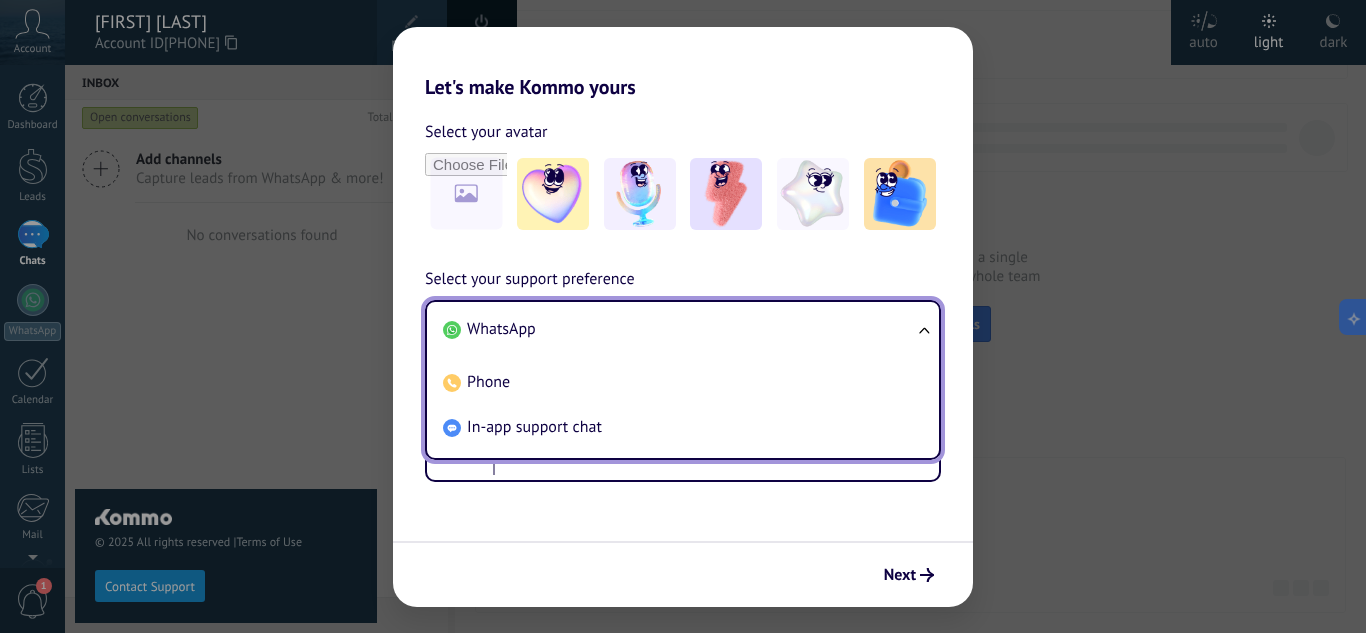 click on "WhatsApp Phone In-app support chat" at bounding box center [683, 380] 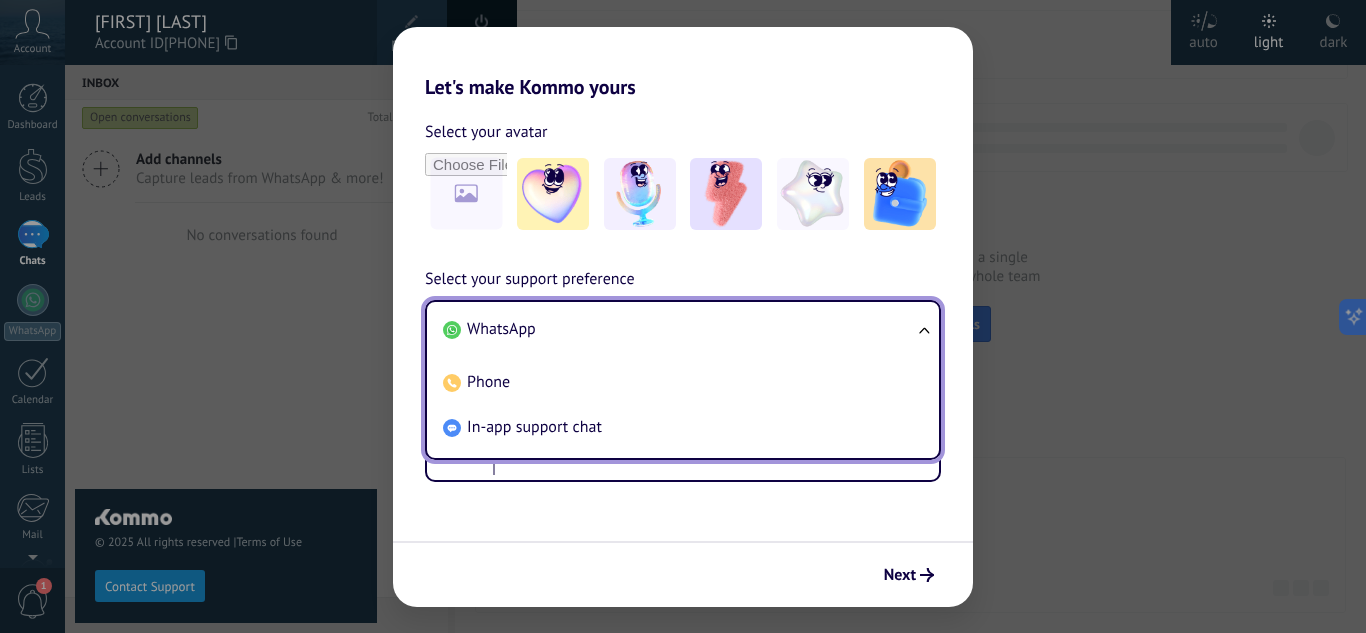 click on "Let's make Kommo yours Select your avatar Select your support preference WhatsApp WhatsApp Phone In-app support chat Phone number Phone *** Next" at bounding box center [683, 316] 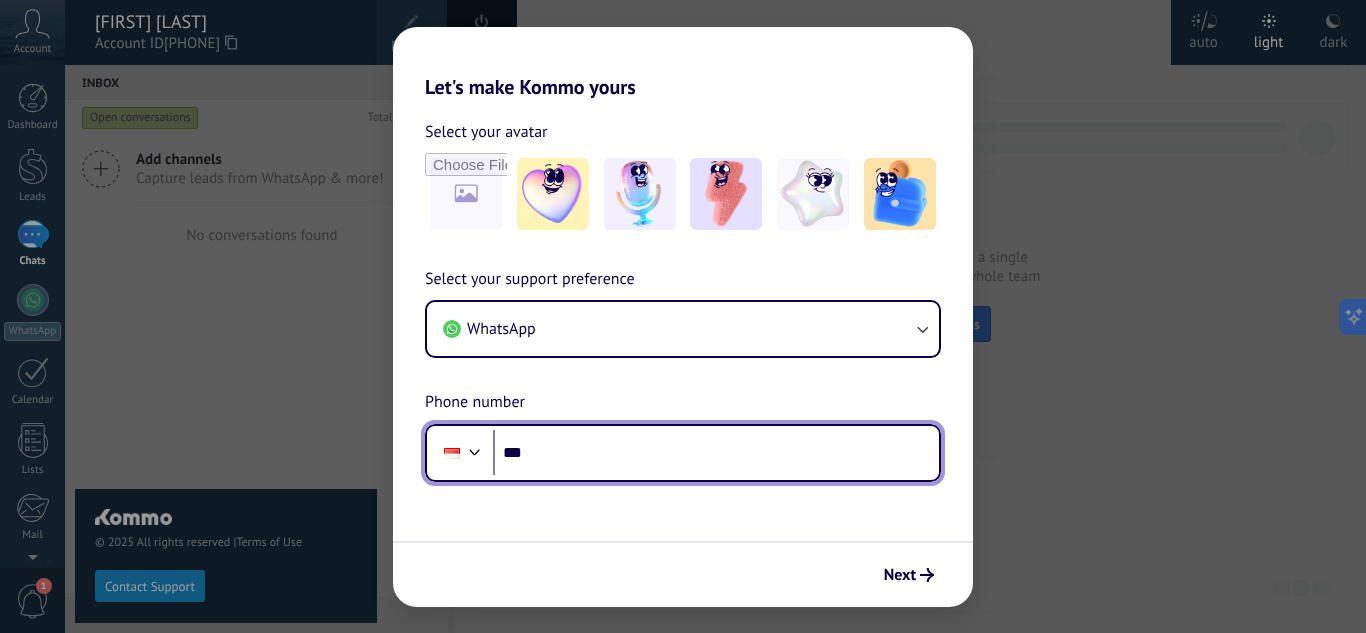 click on "***" at bounding box center [716, 453] 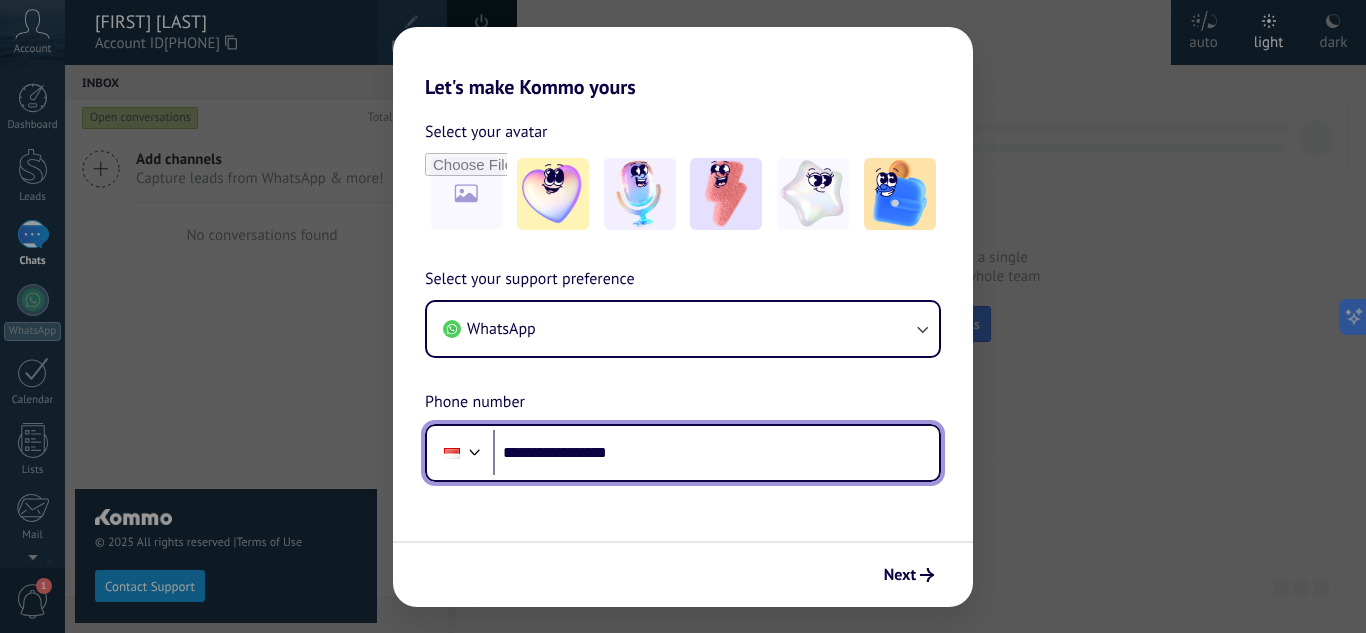 type on "**********" 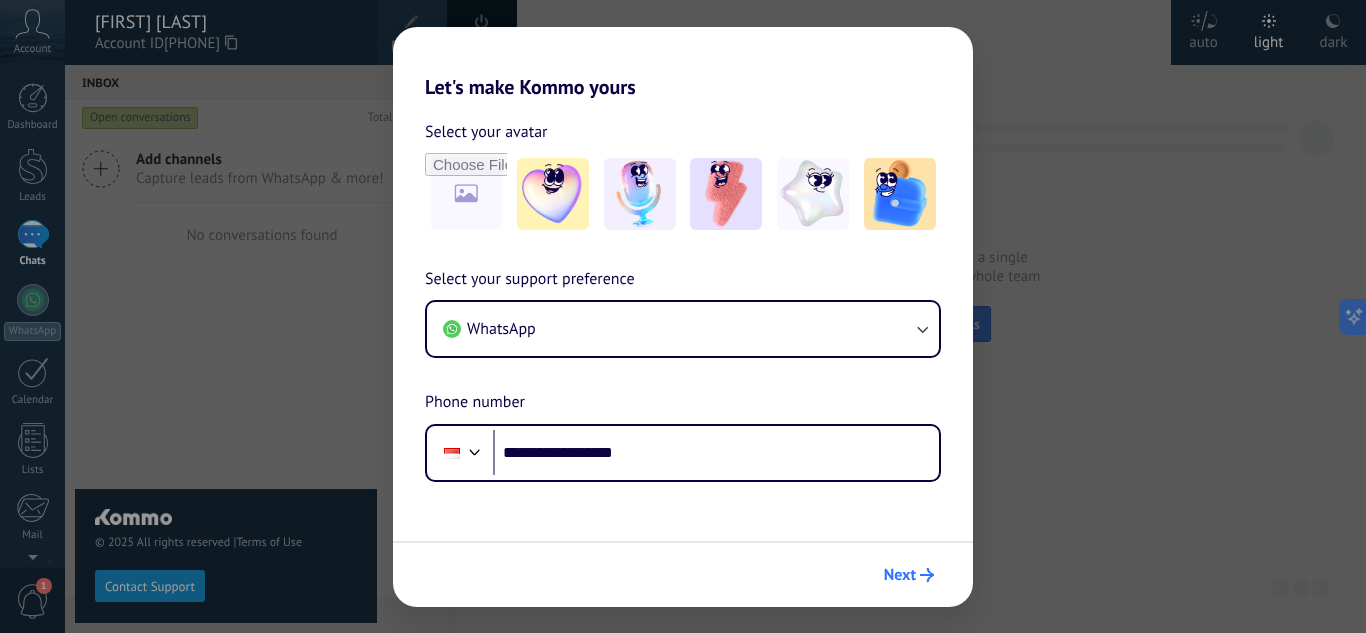 click on "Next" at bounding box center (900, 575) 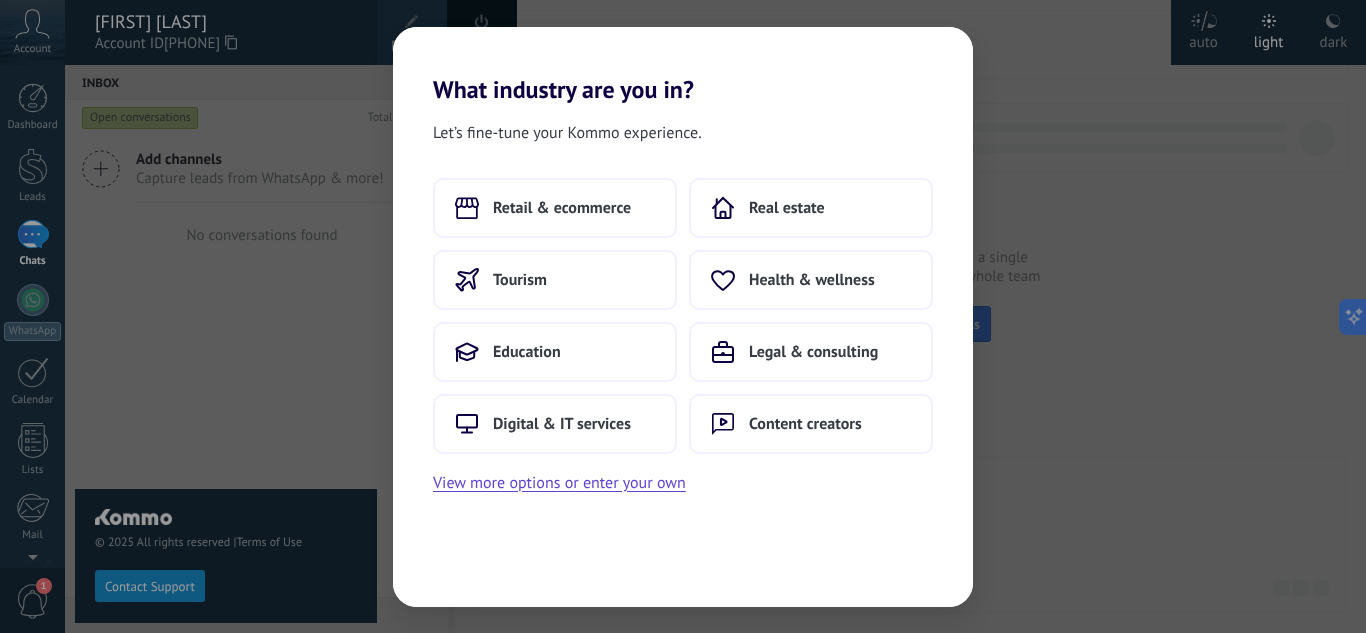 scroll, scrollTop: 0, scrollLeft: 0, axis: both 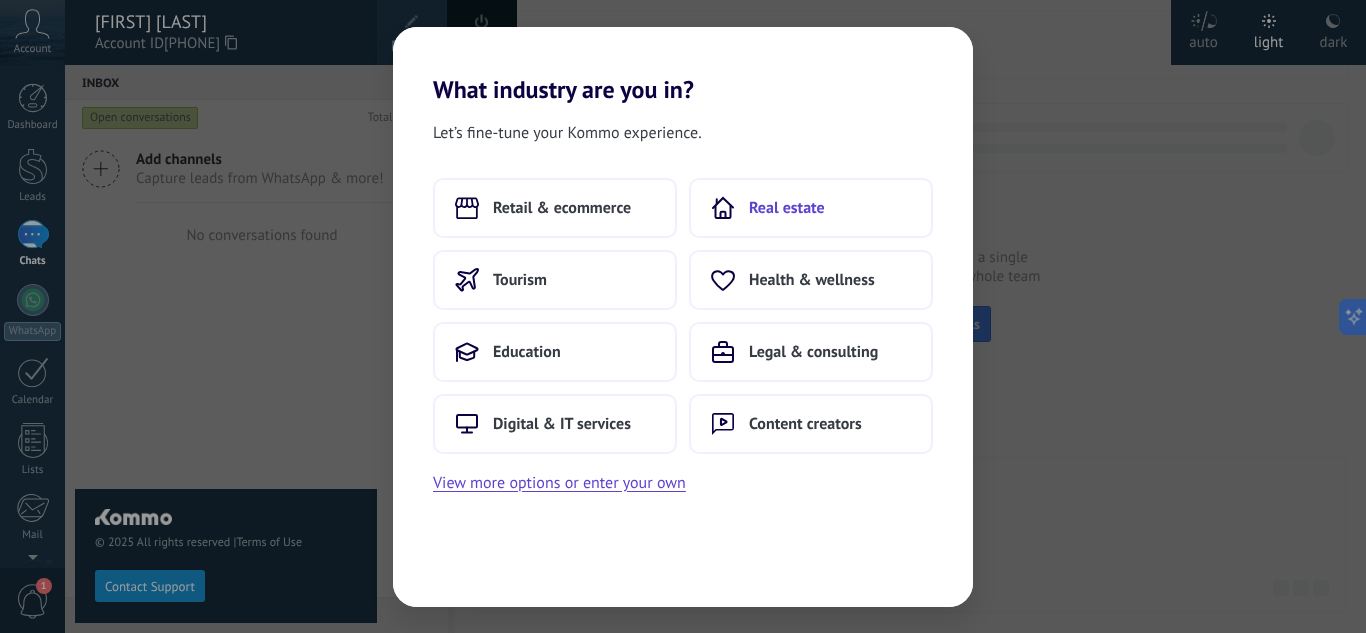 click on "Real estate" at bounding box center [811, 208] 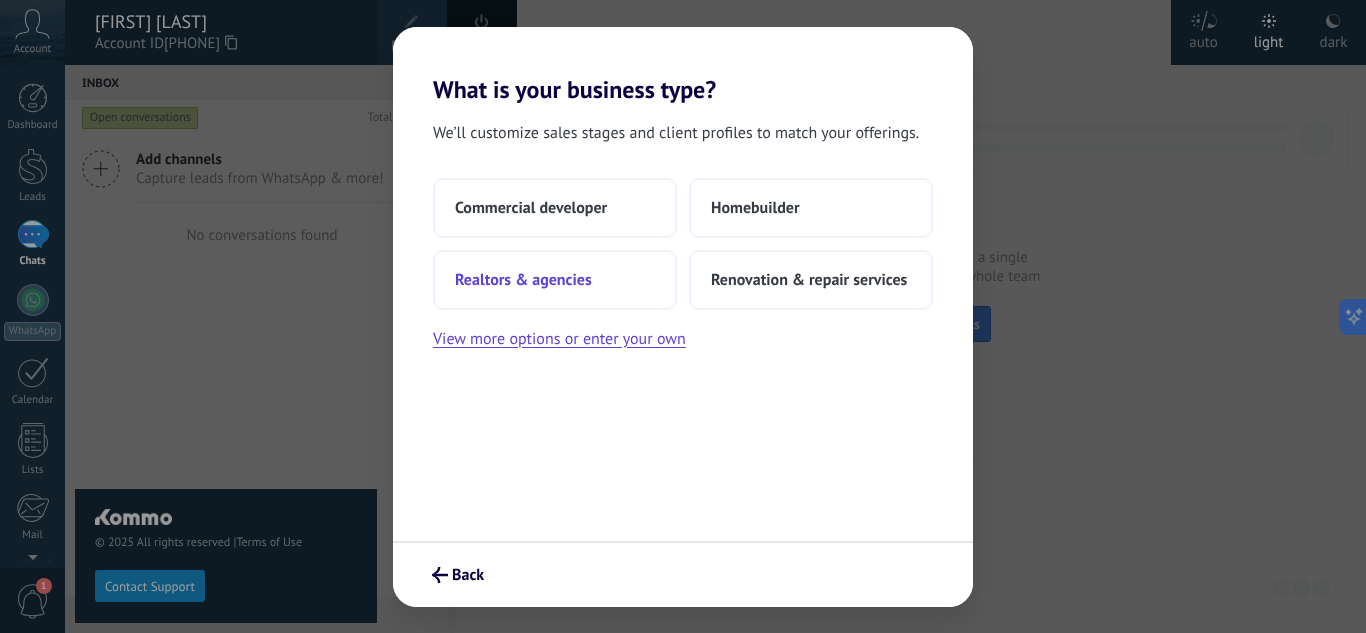 click on "Realtors & agencies" at bounding box center [523, 280] 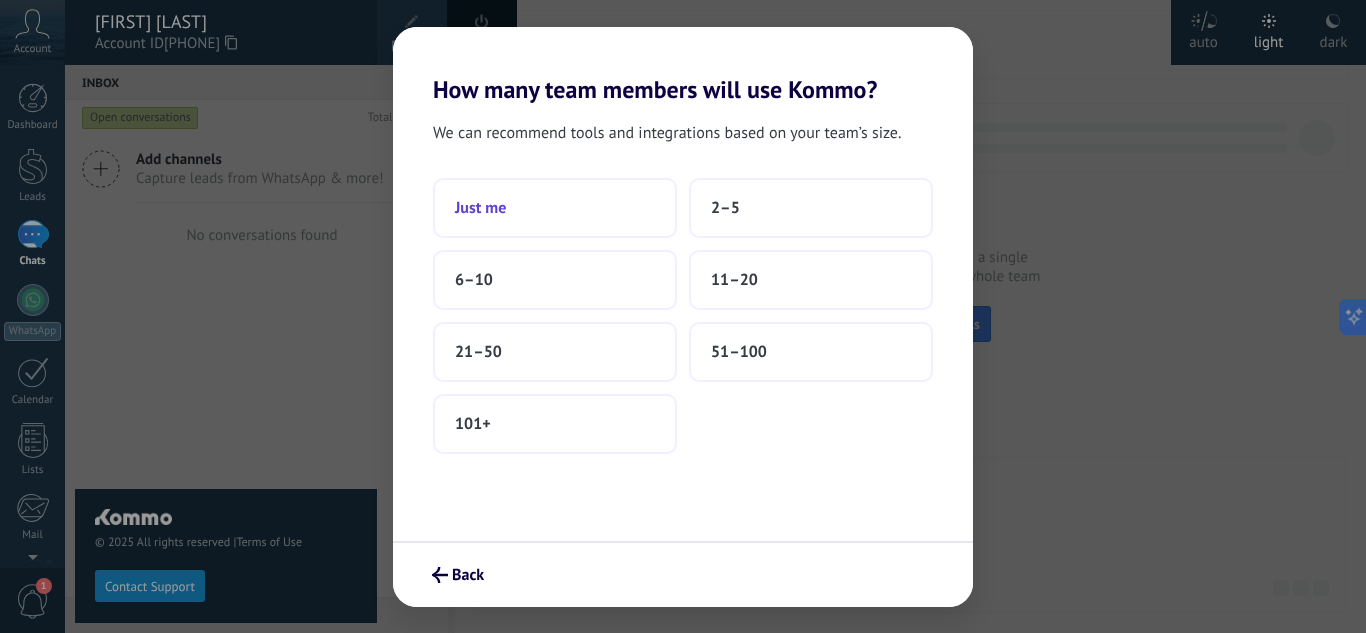 click on "Just me" at bounding box center [555, 208] 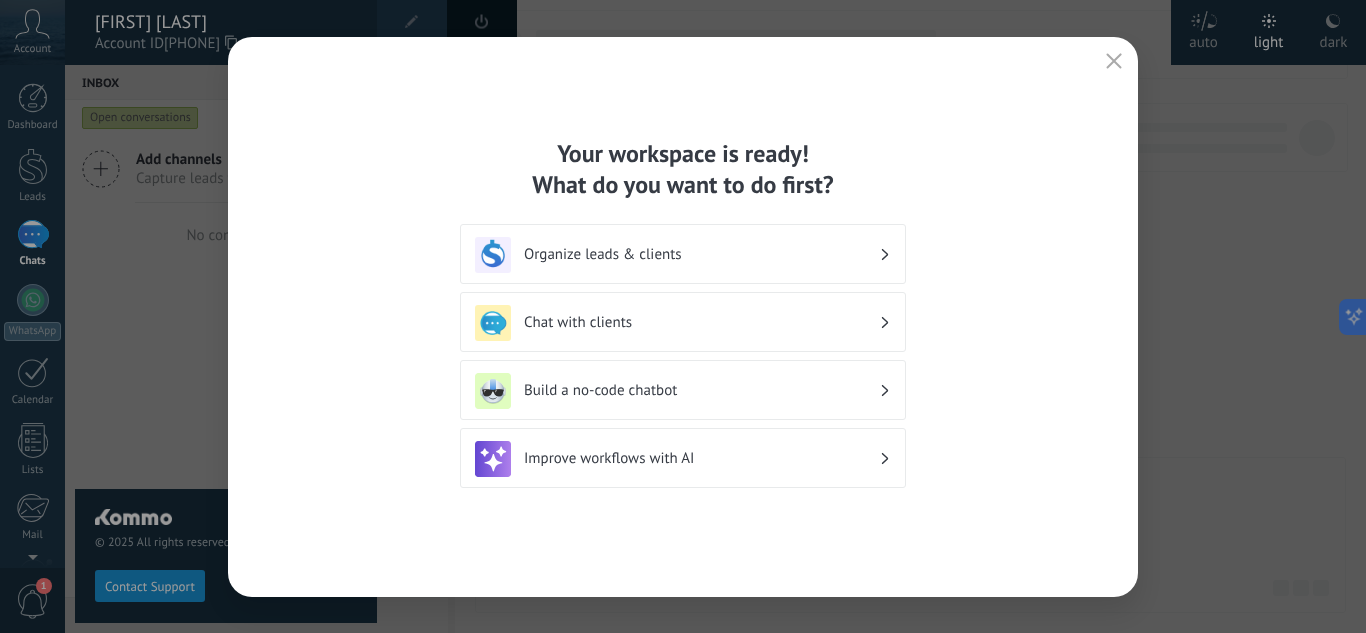 click on "Chat with clients" at bounding box center [701, 322] 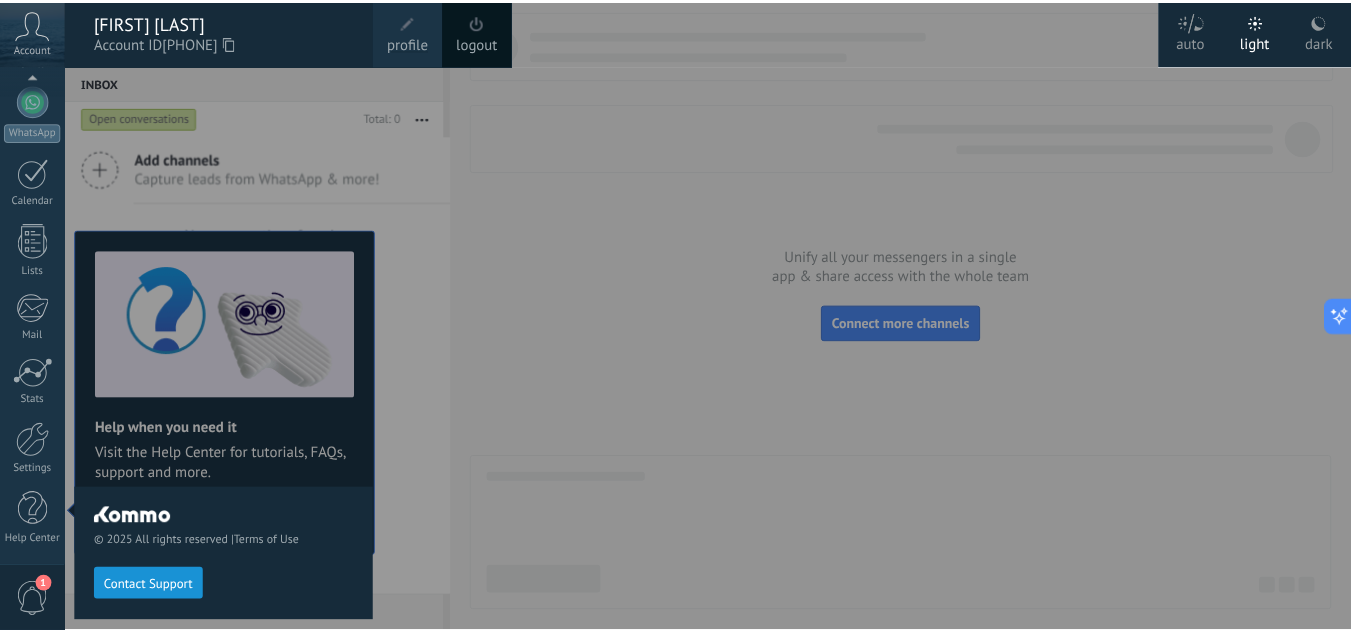 scroll, scrollTop: 0, scrollLeft: 0, axis: both 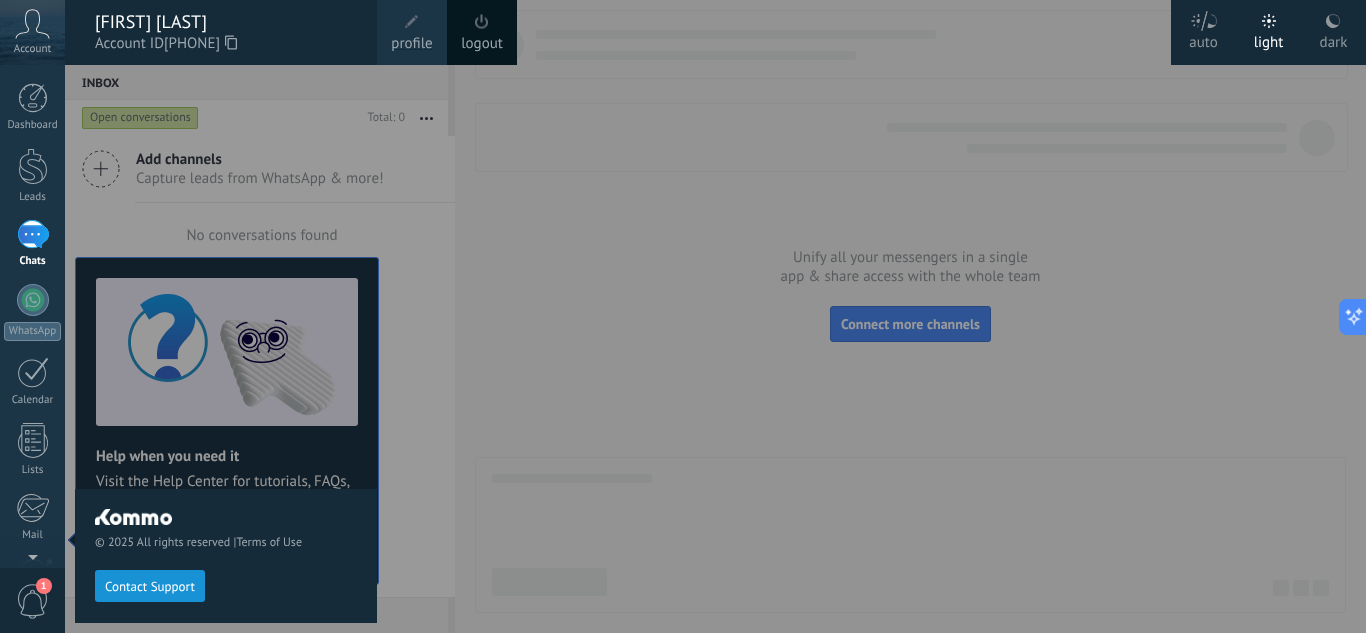 click at bounding box center [748, 316] 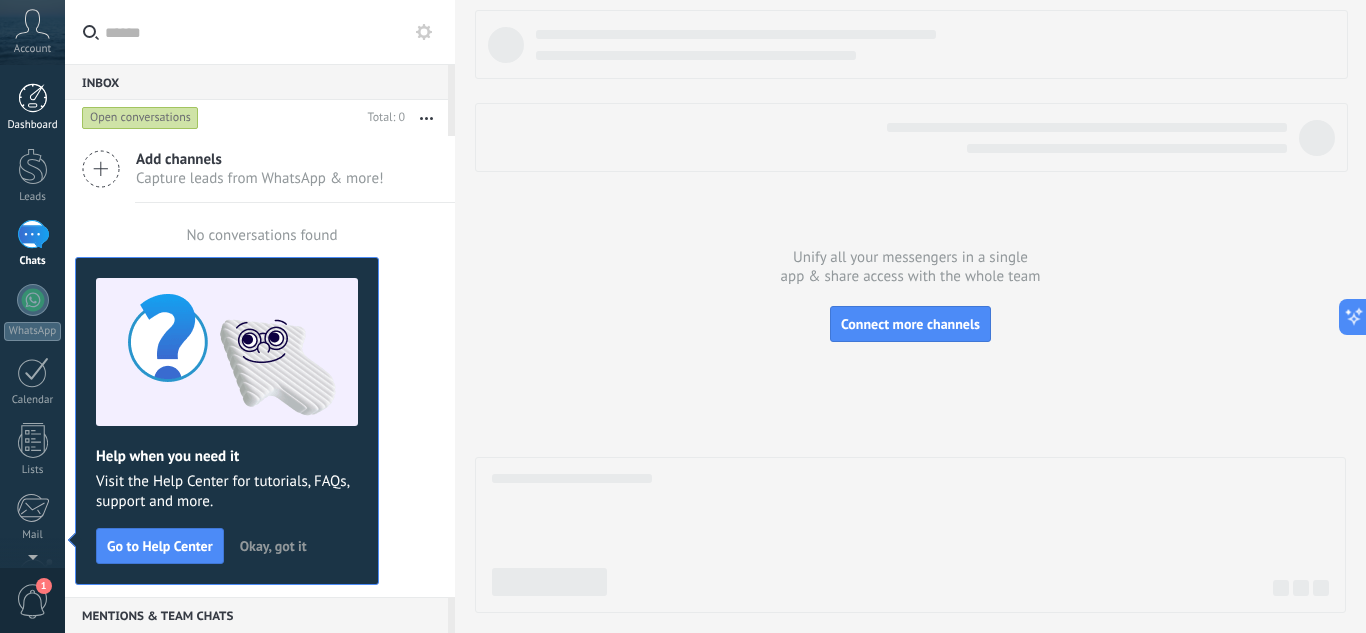 click at bounding box center [33, 98] 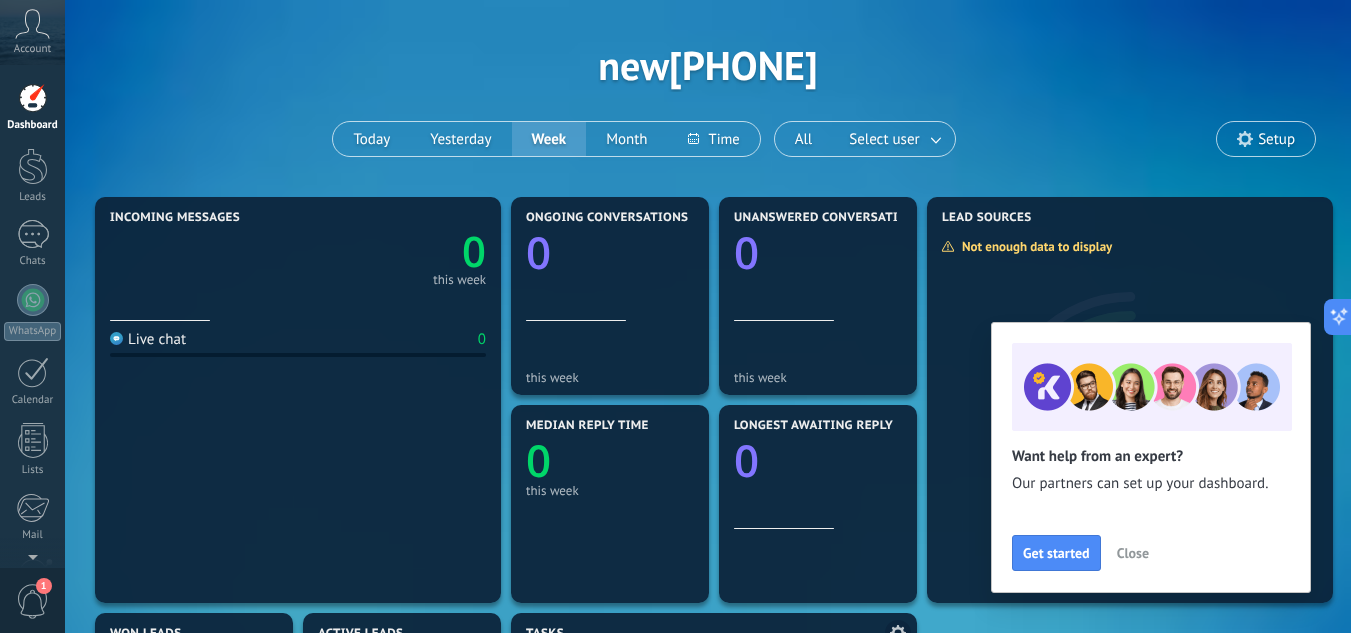 scroll, scrollTop: 0, scrollLeft: 0, axis: both 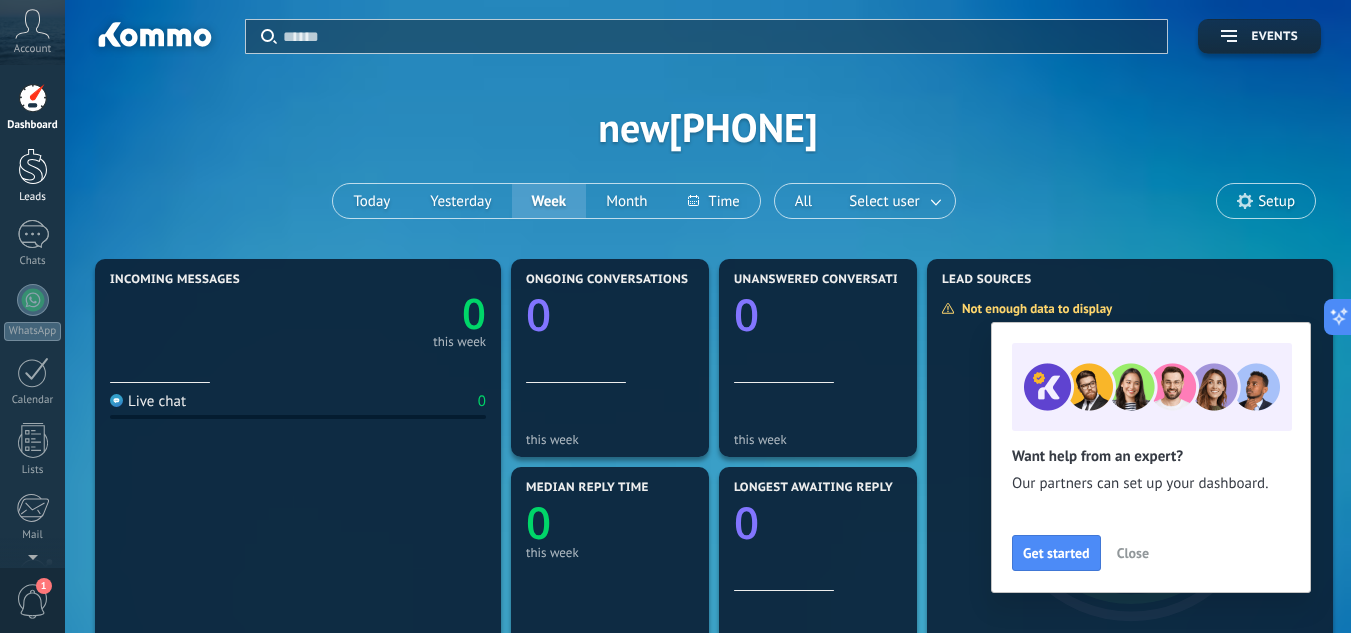 click at bounding box center [33, 166] 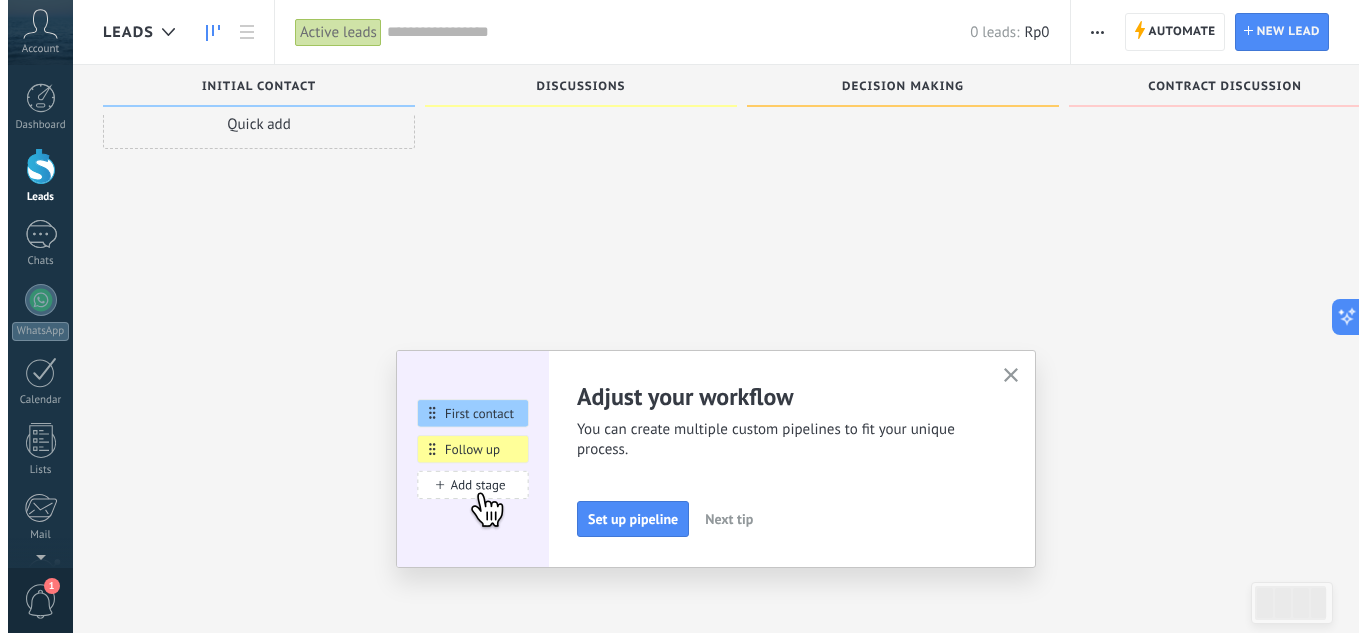 scroll, scrollTop: 0, scrollLeft: 0, axis: both 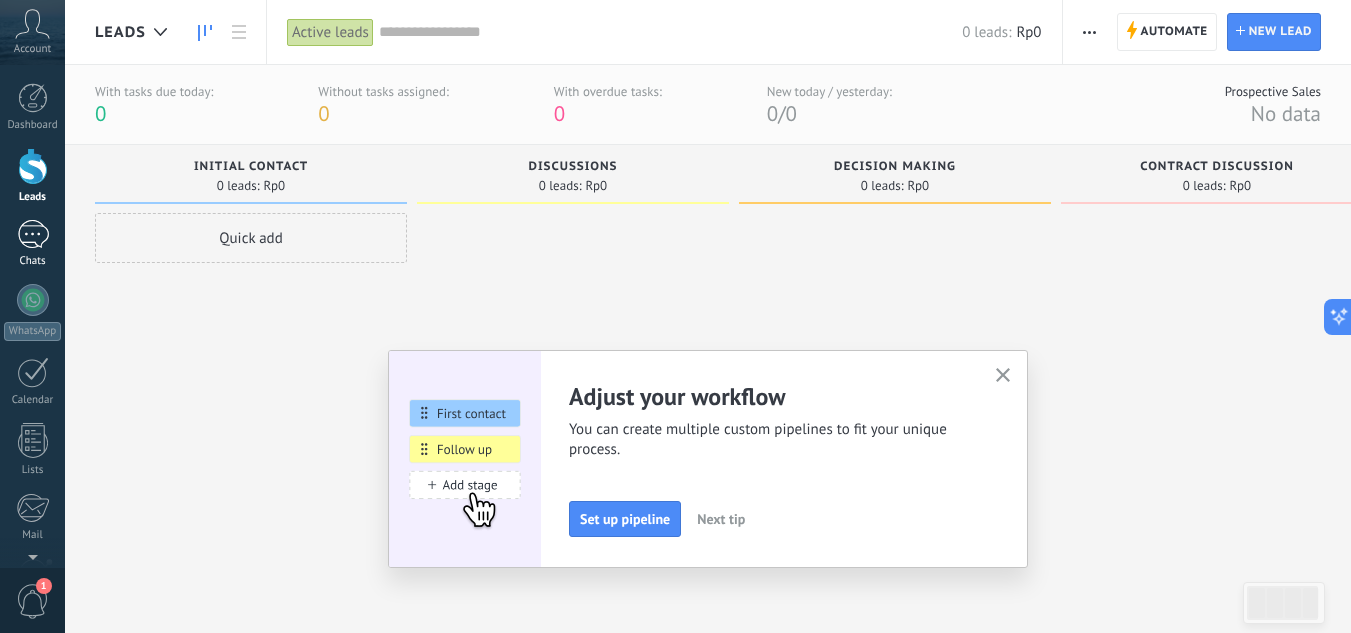 click at bounding box center [33, 234] 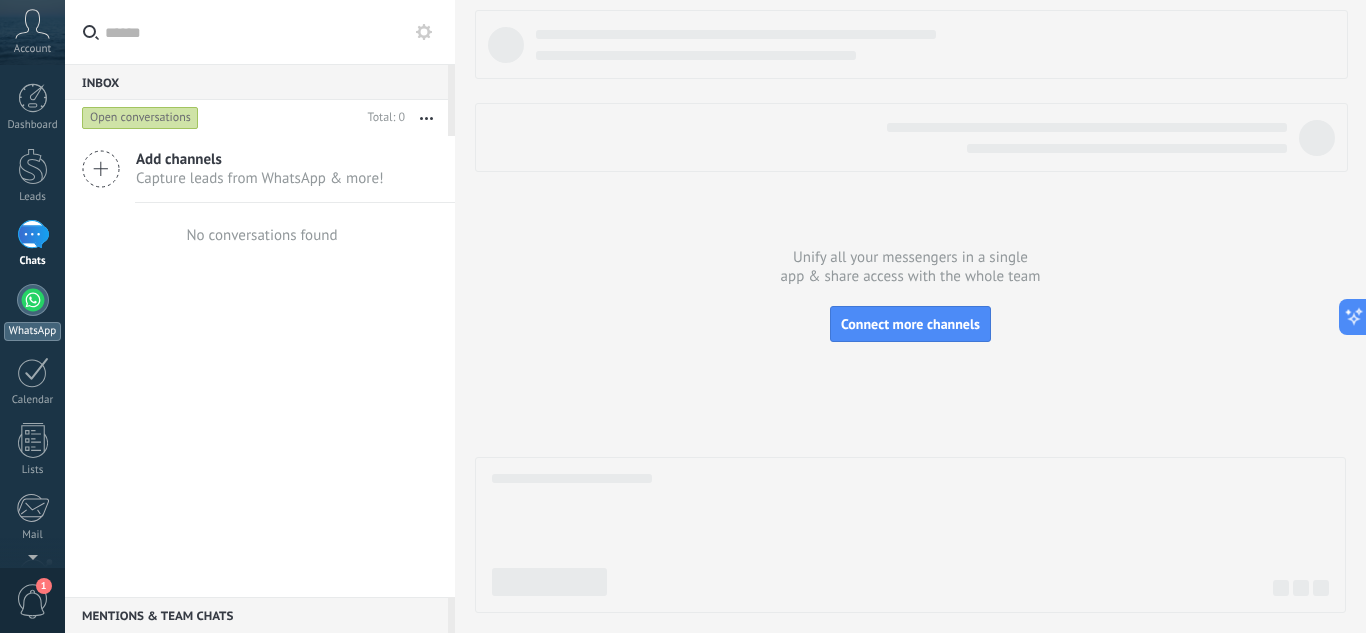 click at bounding box center (33, 300) 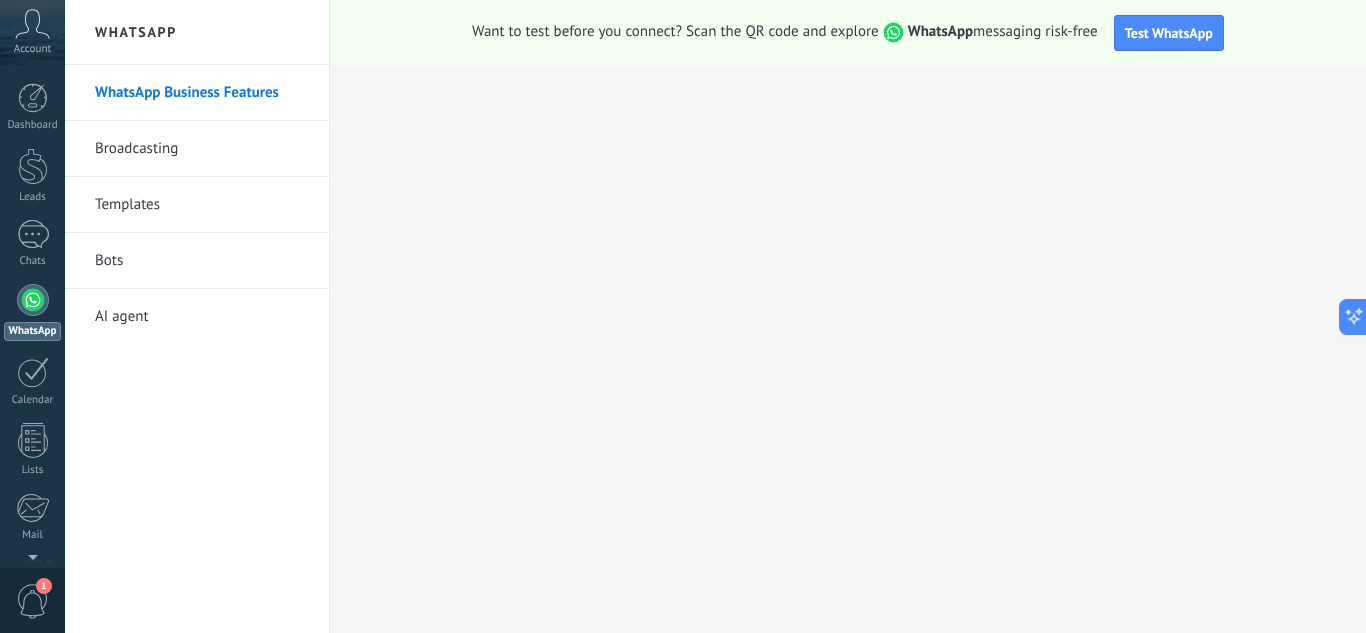 click on "Broadcasting" at bounding box center (202, 149) 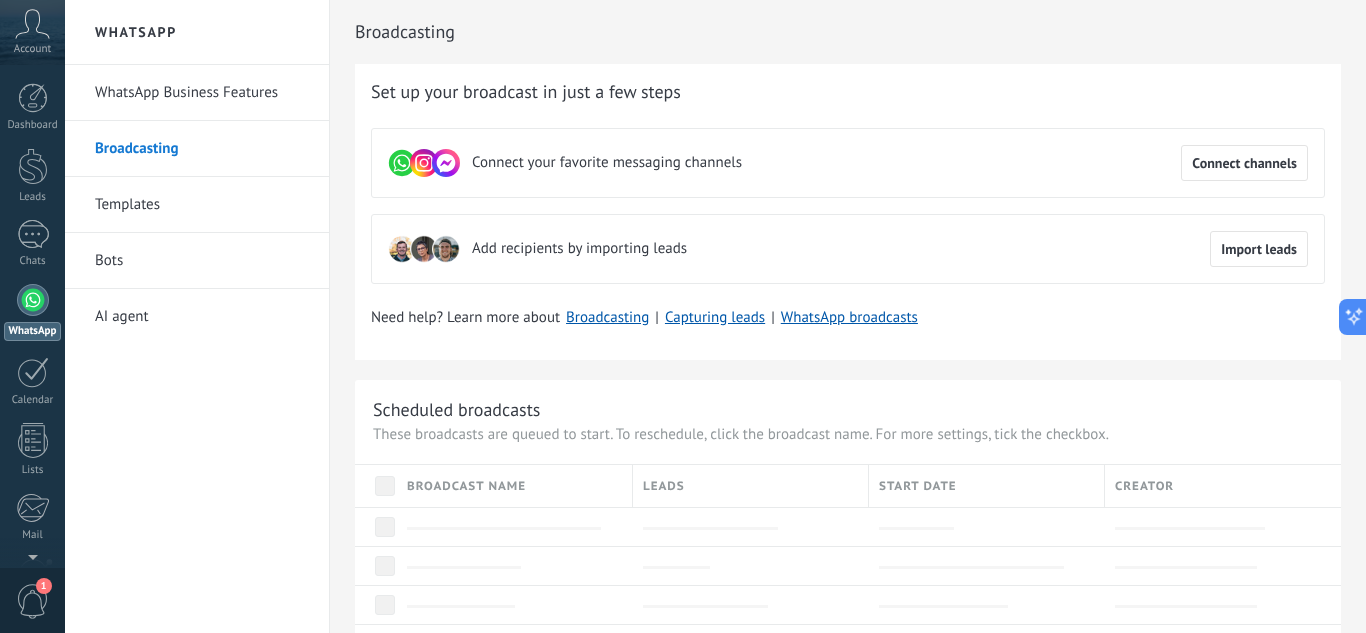 click on "Templates" at bounding box center (202, 205) 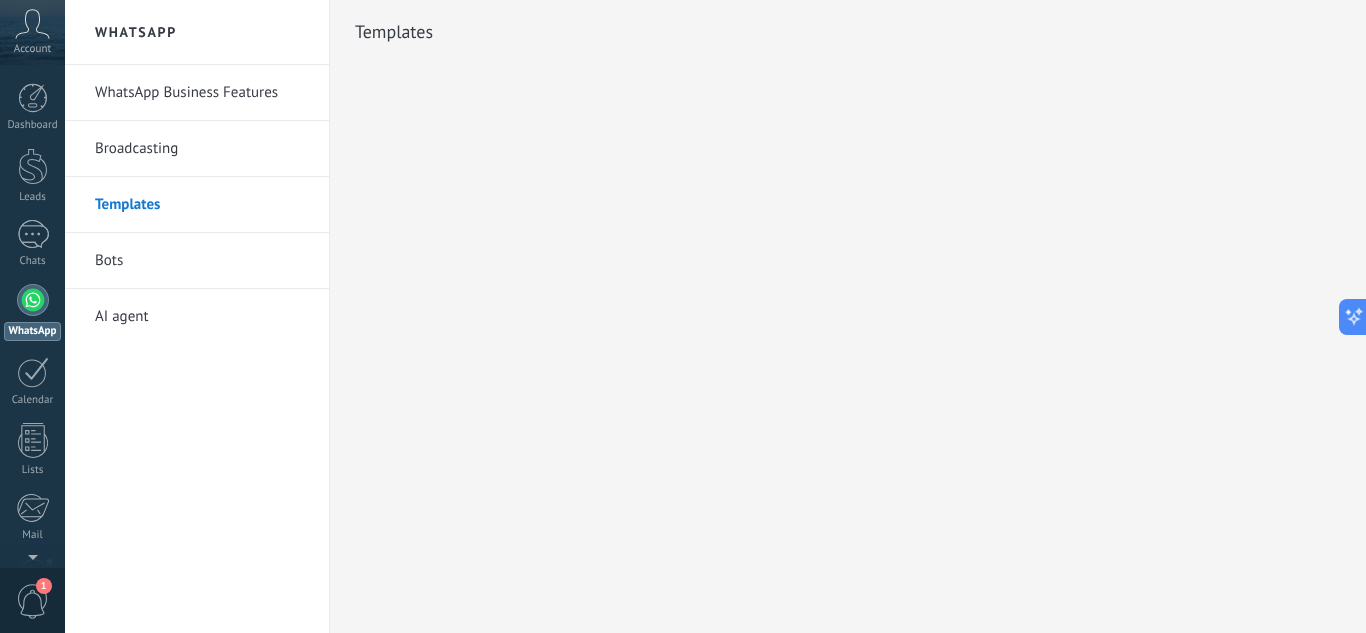 click on "Bots" at bounding box center [202, 261] 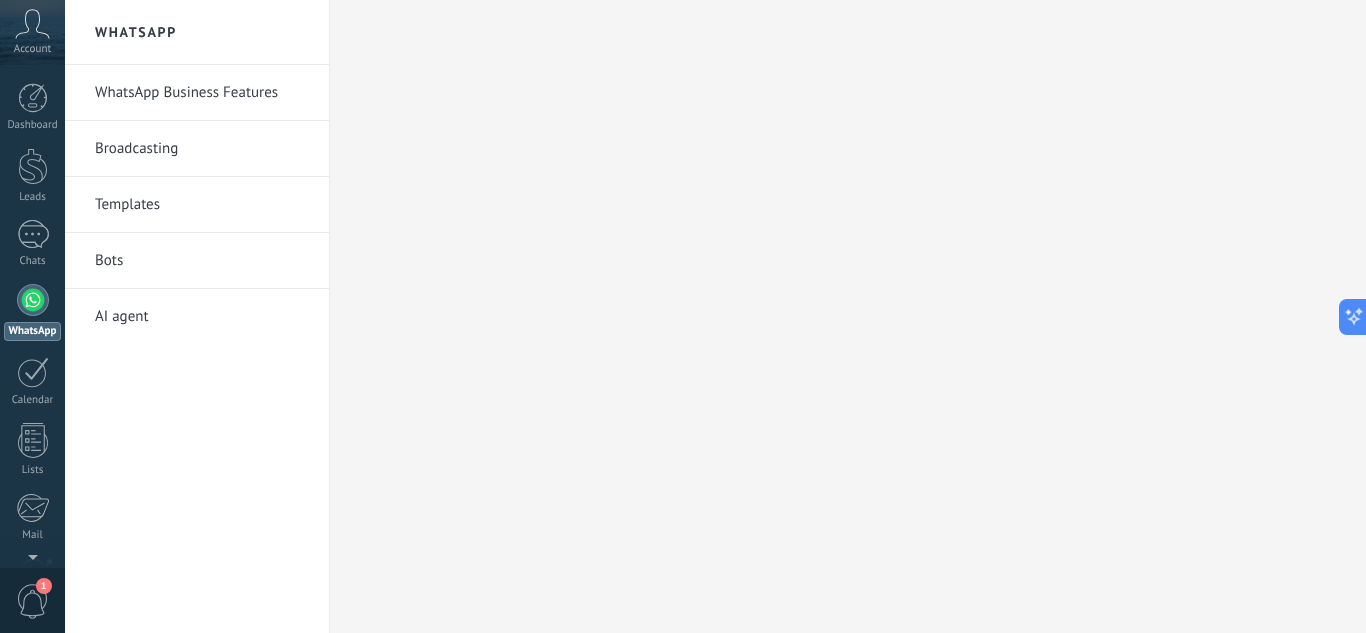 click on "AI agent" at bounding box center (202, 317) 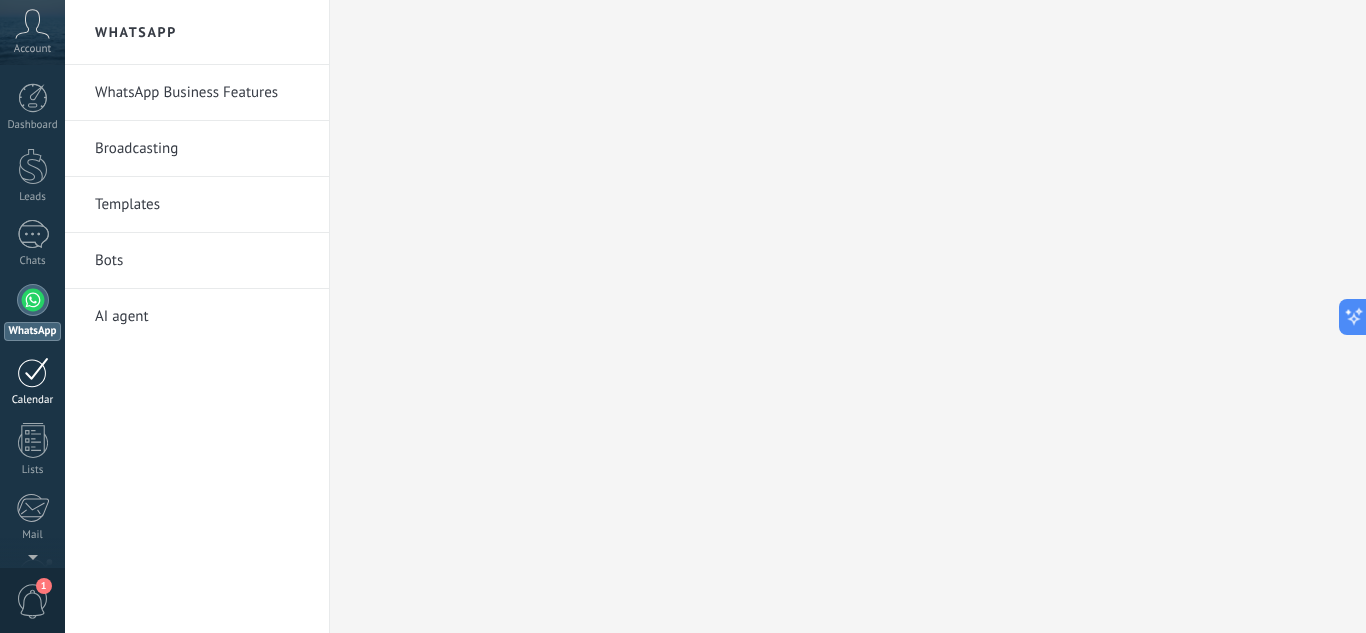 click at bounding box center [33, 372] 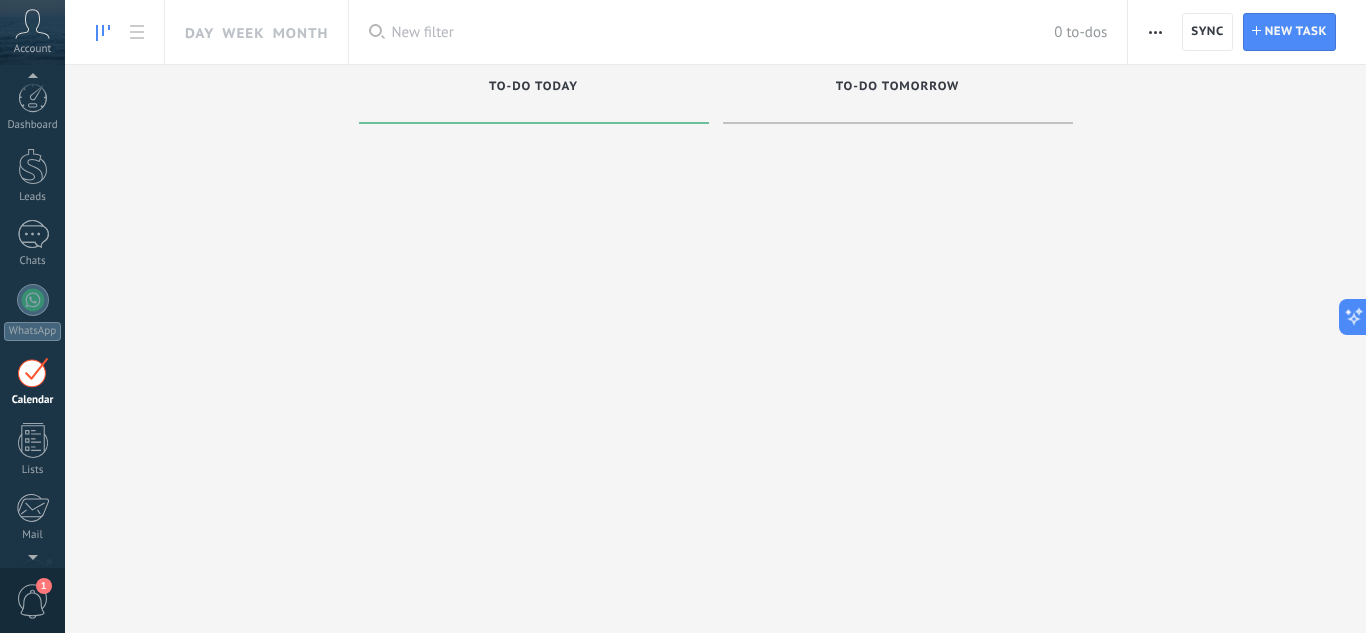 scroll, scrollTop: 58, scrollLeft: 0, axis: vertical 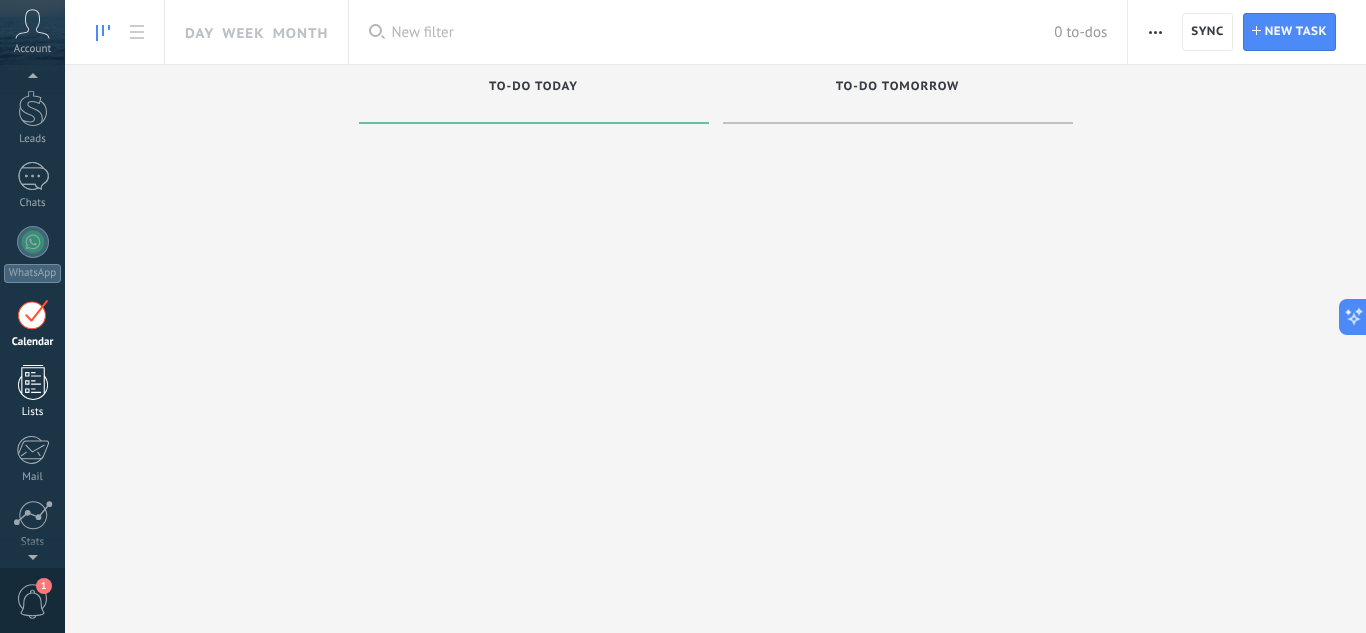 click at bounding box center [33, 382] 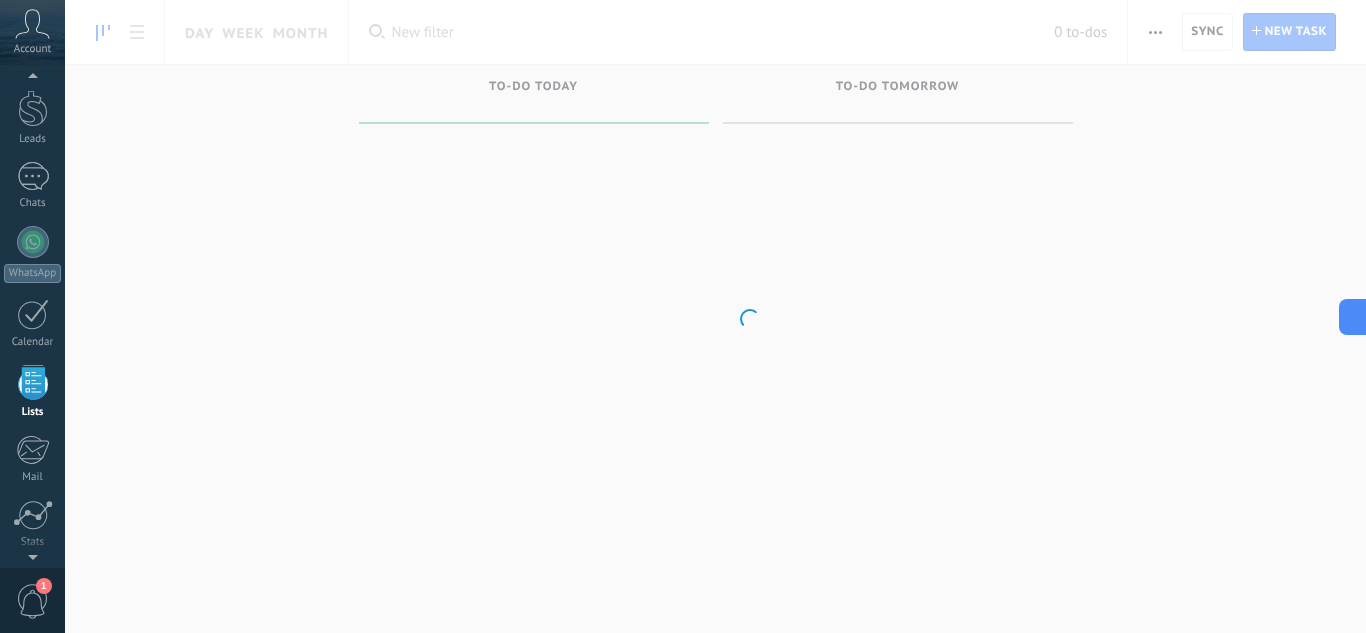 scroll, scrollTop: 124, scrollLeft: 0, axis: vertical 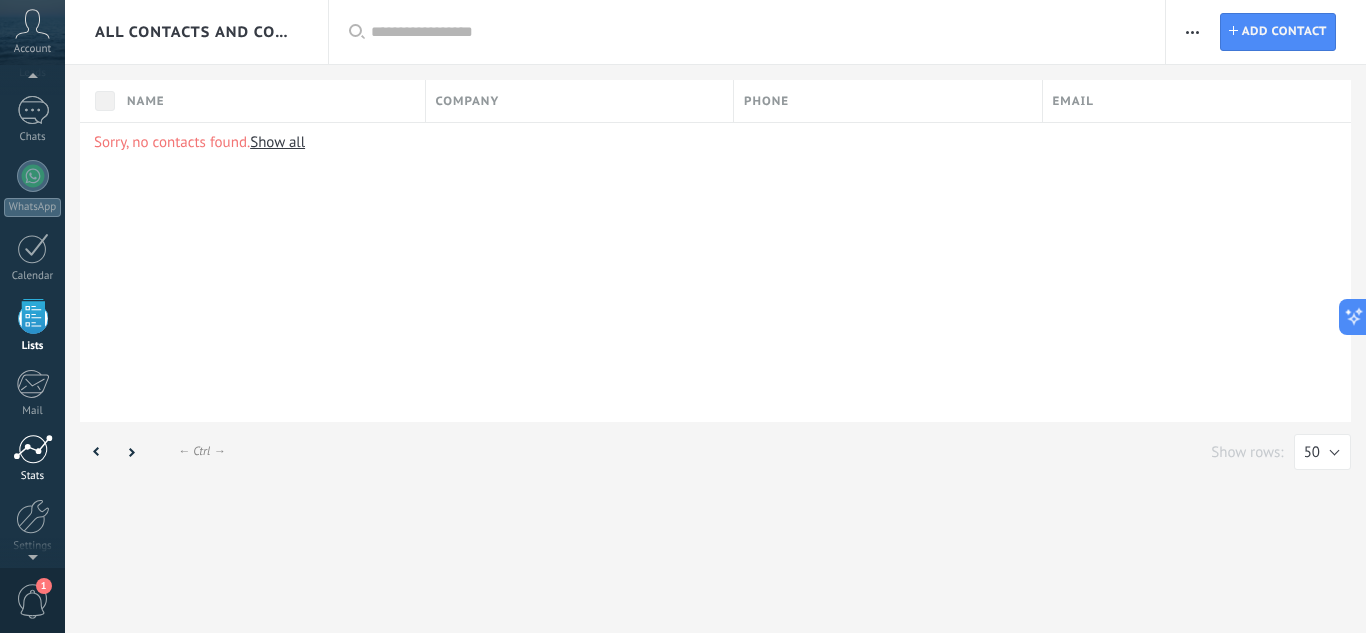 click at bounding box center [33, 449] 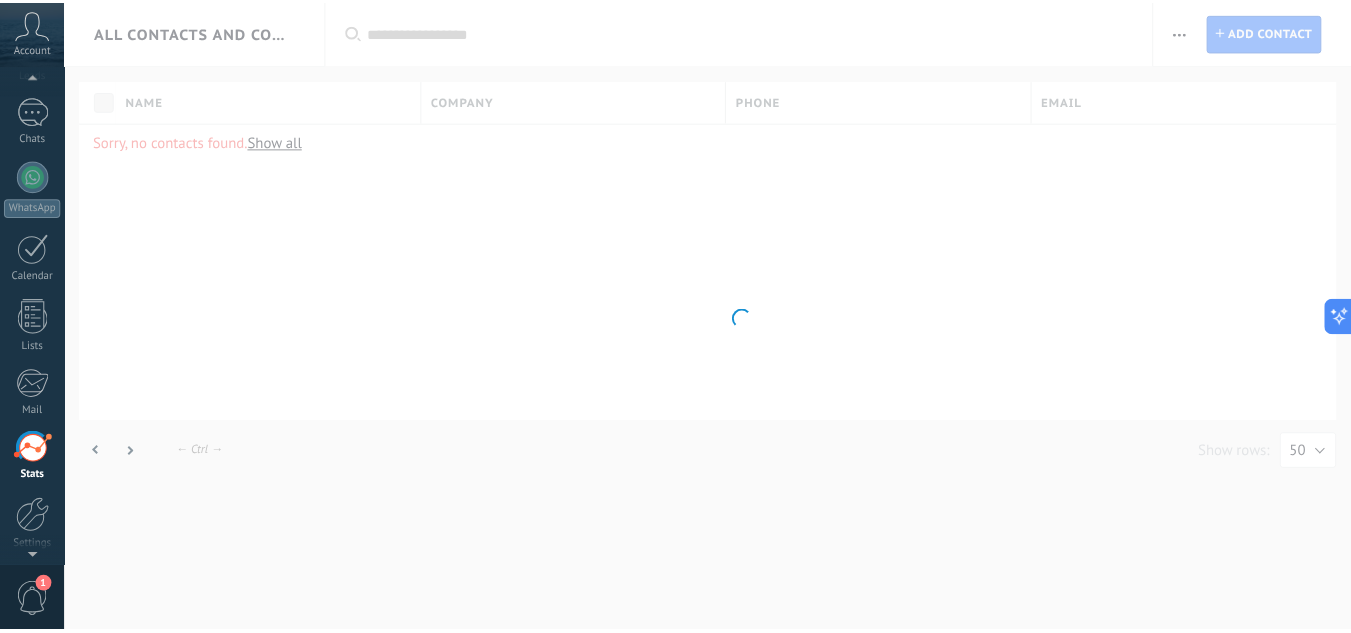 scroll, scrollTop: 199, scrollLeft: 0, axis: vertical 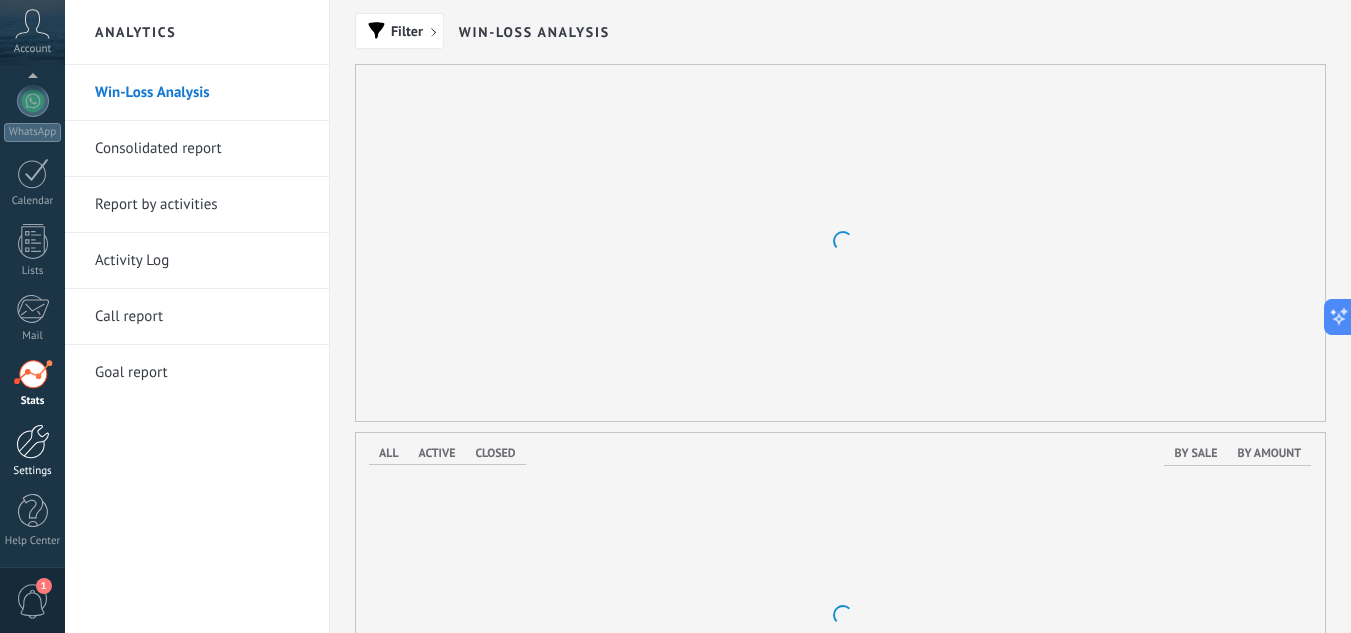 click at bounding box center [33, 441] 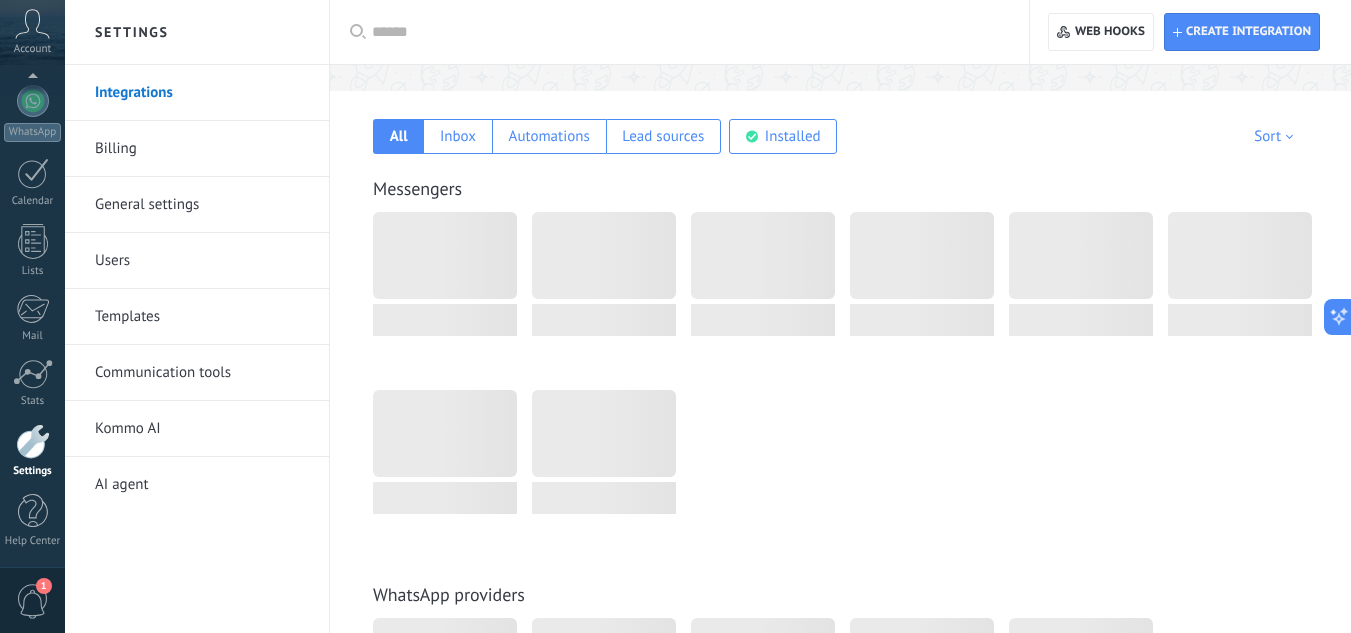 scroll, scrollTop: 0, scrollLeft: 0, axis: both 